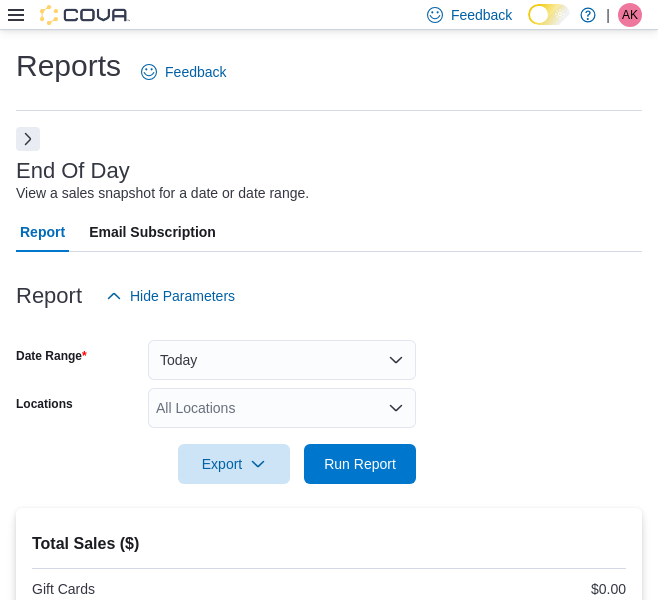 scroll, scrollTop: 0, scrollLeft: 0, axis: both 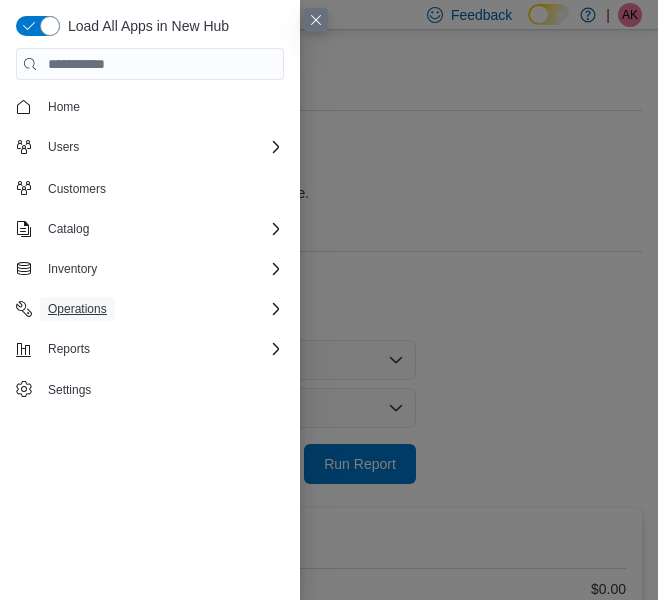 click on "Operations" at bounding box center (77, 309) 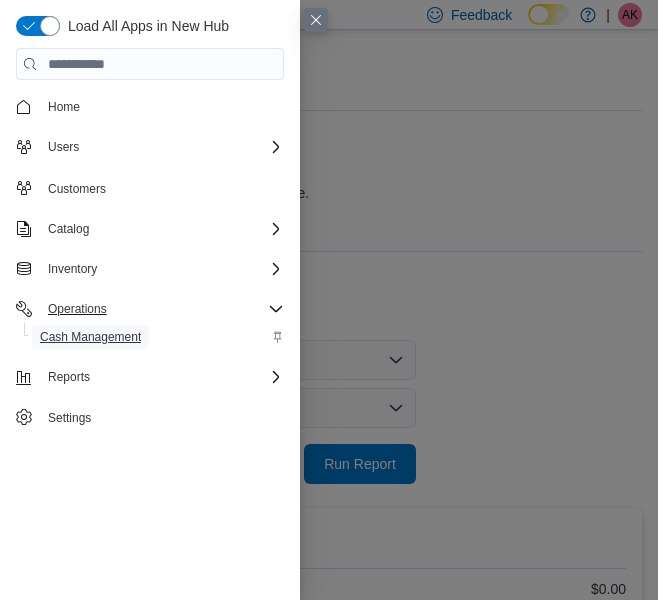 click on "Cash Management" at bounding box center [90, 337] 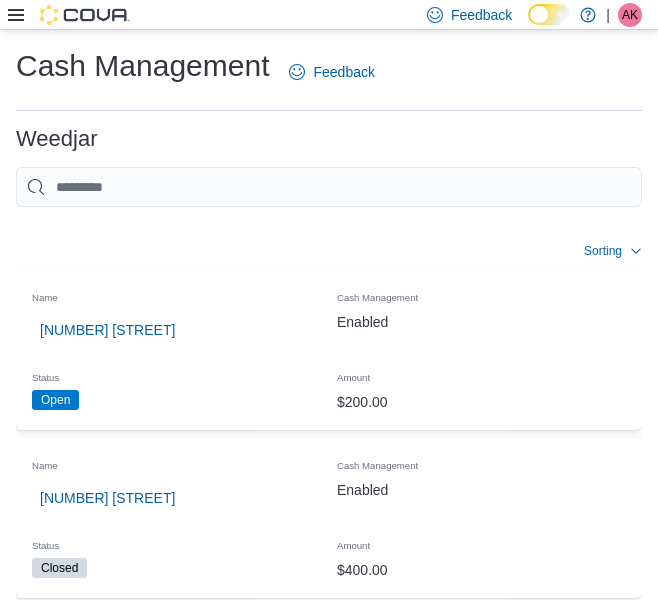 scroll, scrollTop: 373, scrollLeft: 0, axis: vertical 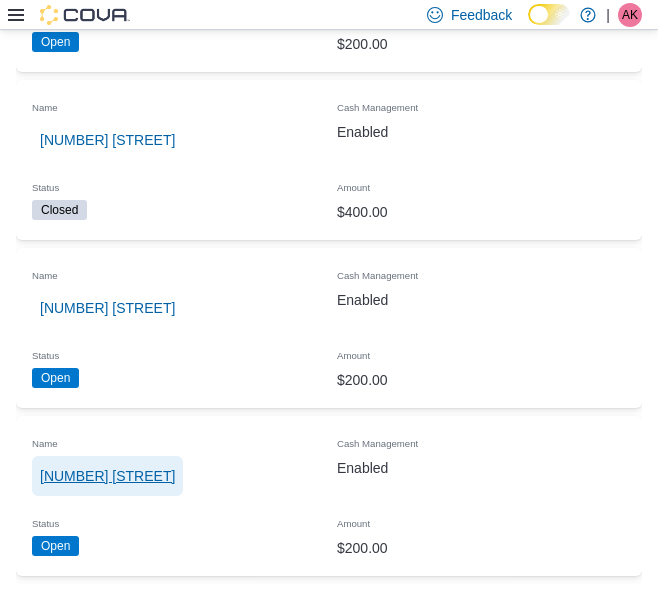 click on "[NUMBER] [STREET]" at bounding box center [107, 476] 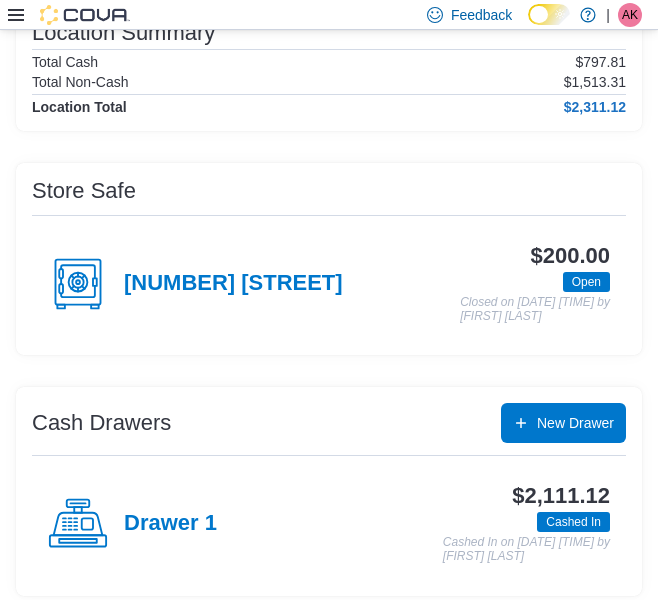 scroll, scrollTop: 202, scrollLeft: 0, axis: vertical 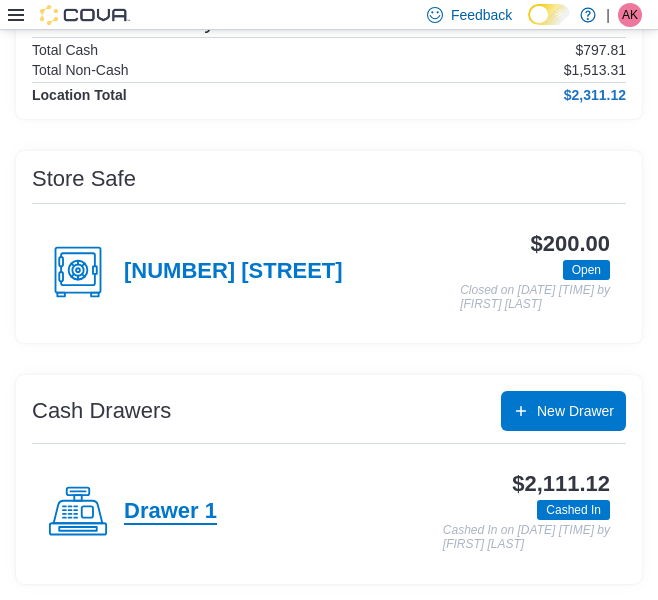click on "Drawer 1" at bounding box center [170, 512] 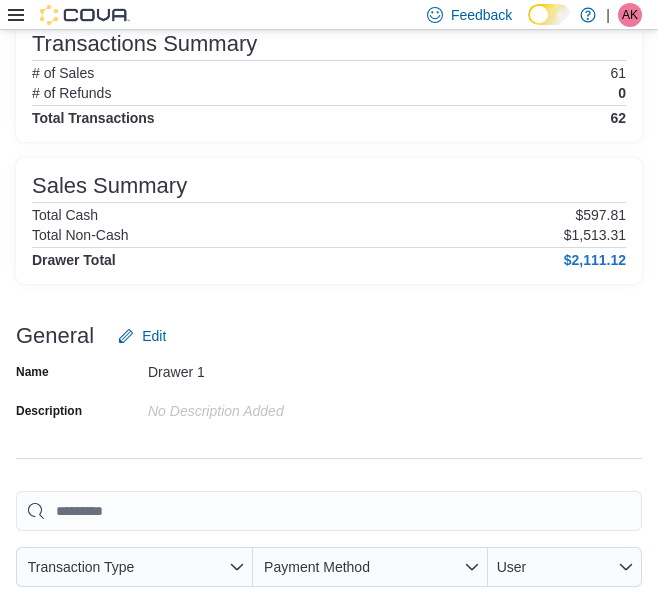 scroll, scrollTop: 0, scrollLeft: 0, axis: both 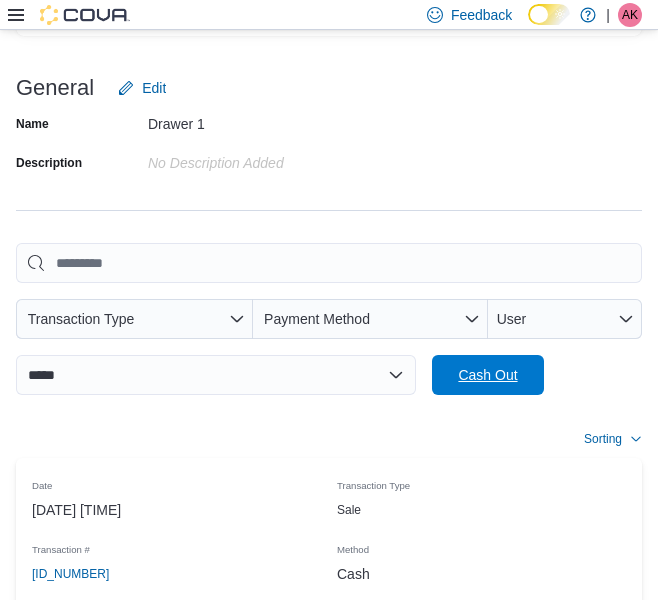drag, startPoint x: 488, startPoint y: 382, endPoint x: 672, endPoint y: 191, distance: 265.21124 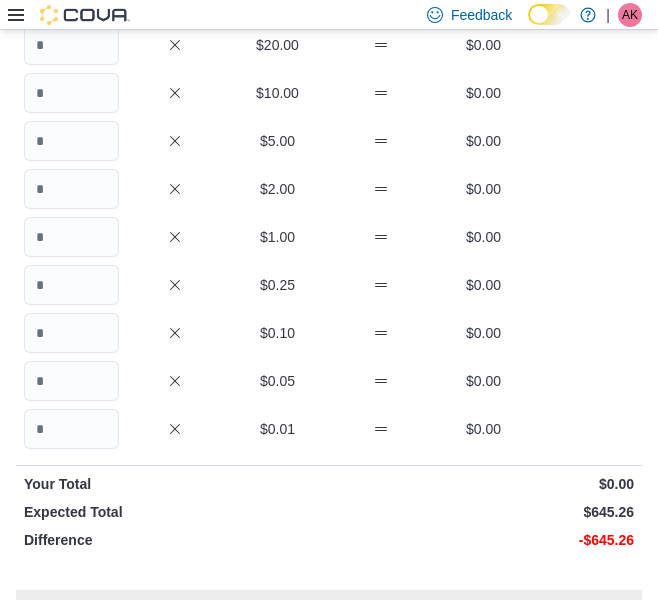 scroll, scrollTop: 0, scrollLeft: 0, axis: both 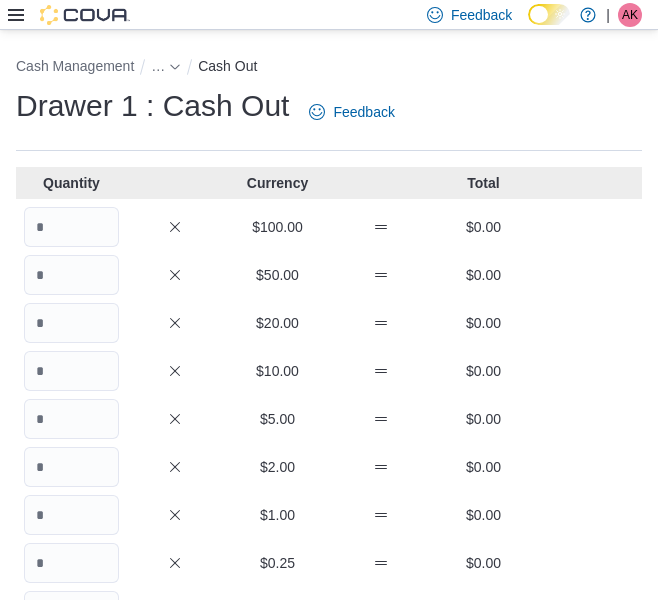 click on "Drawer 1 : Cash Out" 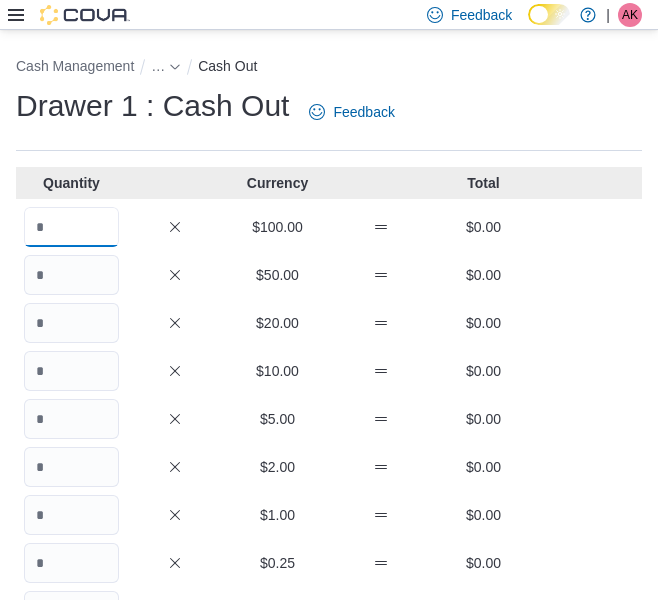 click at bounding box center (71, 227) 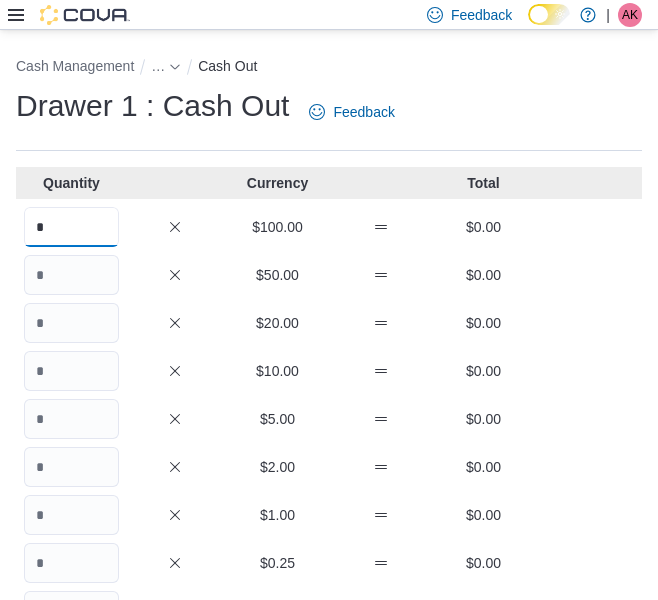 type on "*" 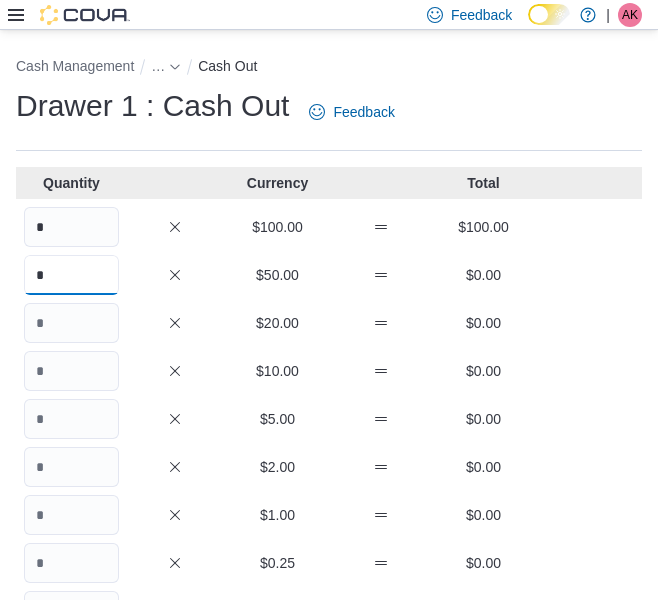 type on "*" 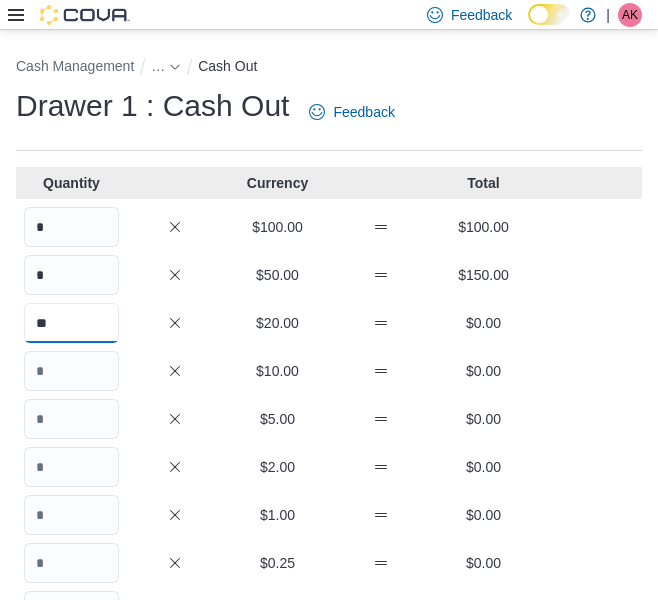 type on "**" 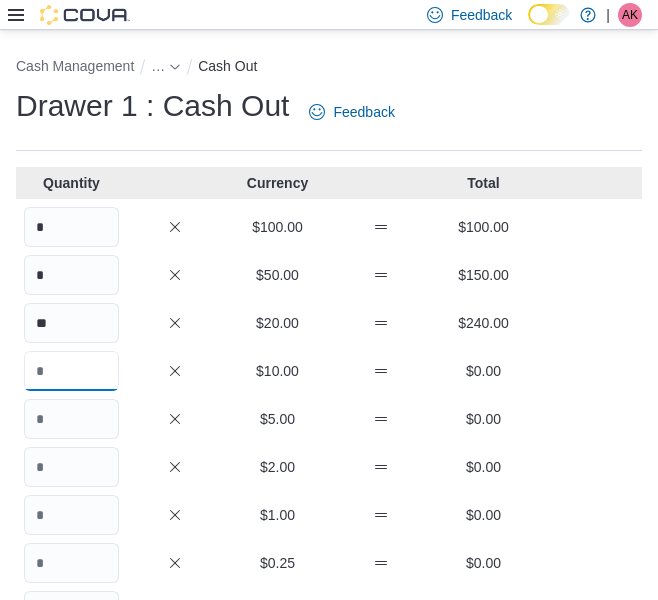 type on "*" 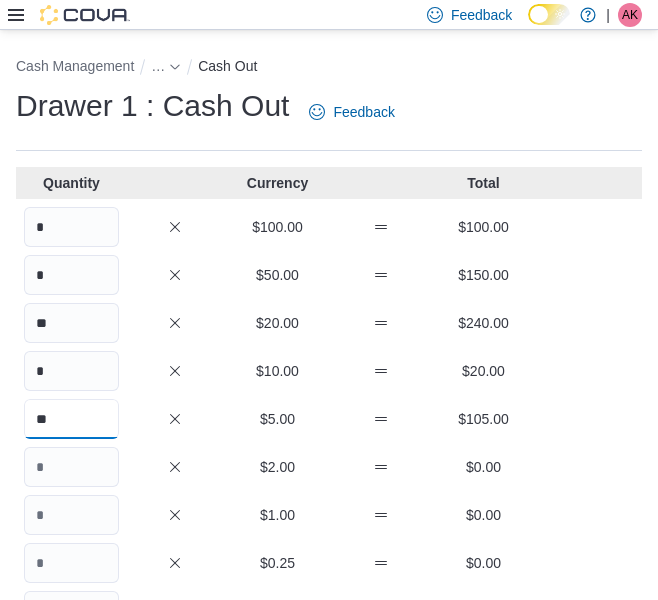 type on "**" 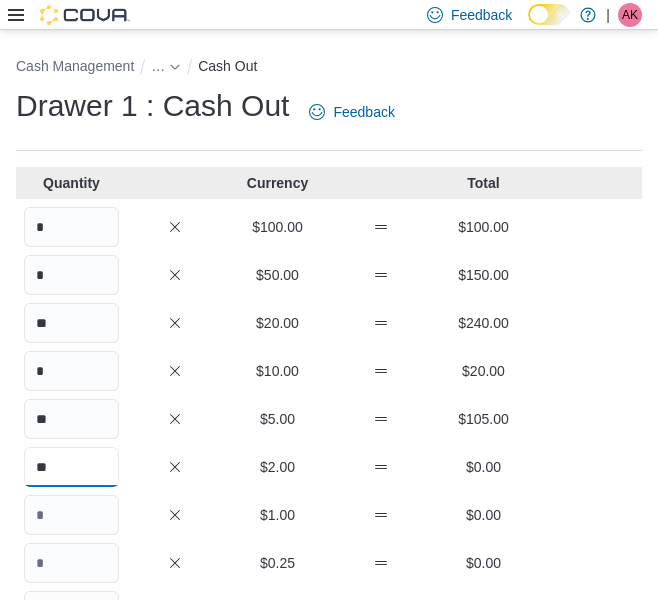 type on "**" 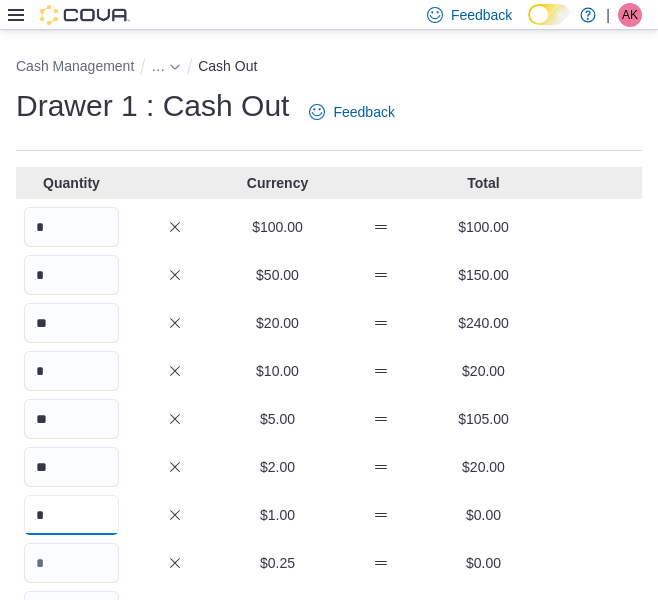 type on "*" 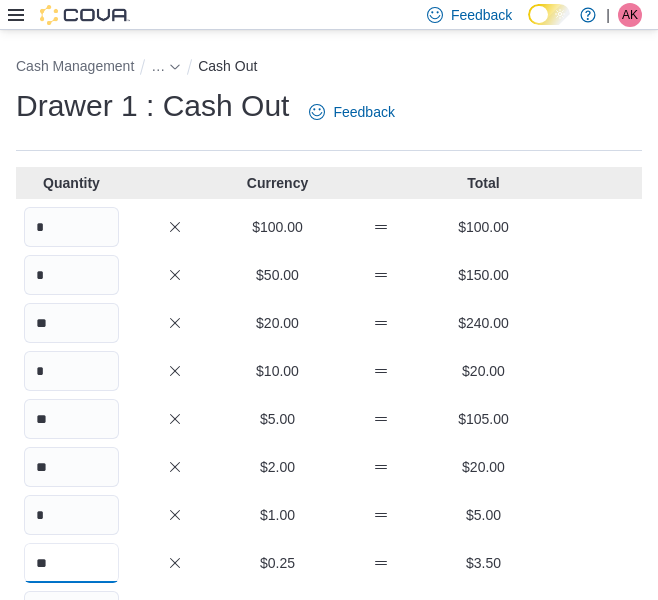type on "**" 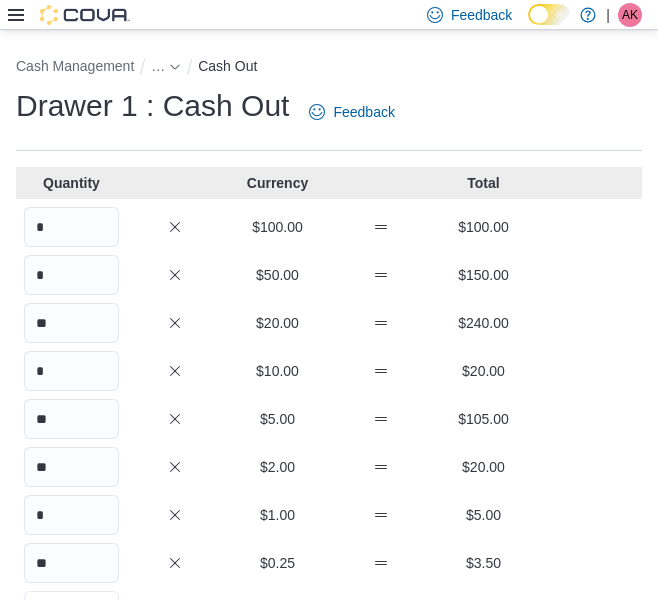 scroll, scrollTop: 31, scrollLeft: 0, axis: vertical 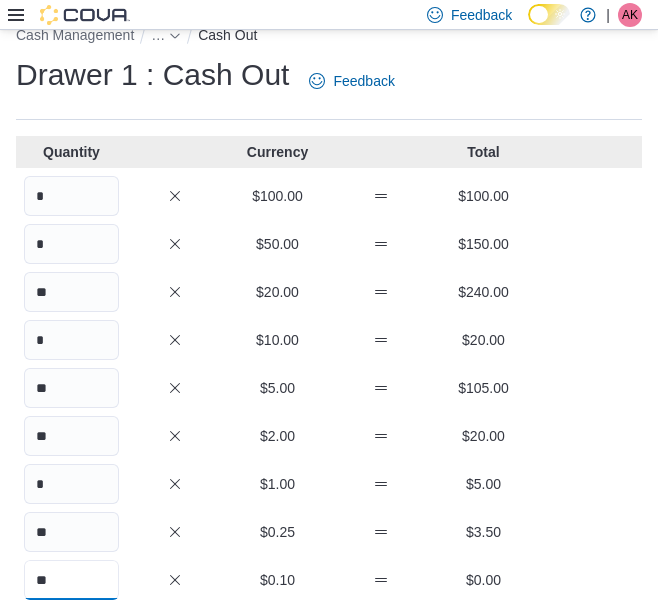 type on "**" 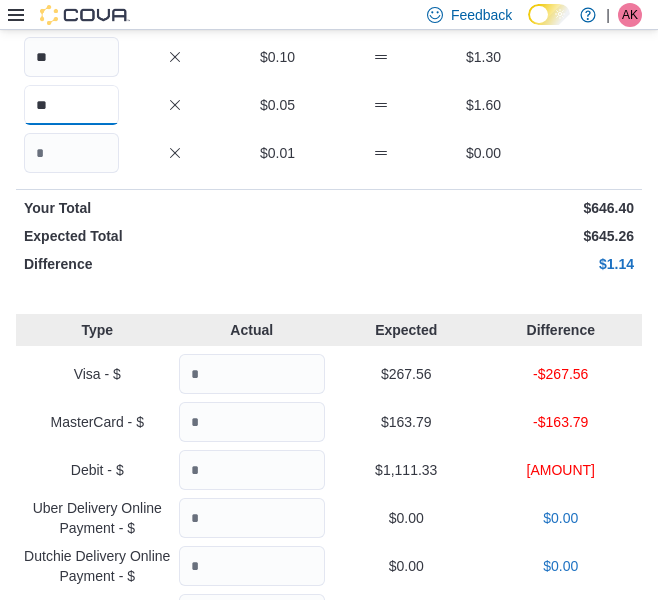 scroll, scrollTop: 555, scrollLeft: 0, axis: vertical 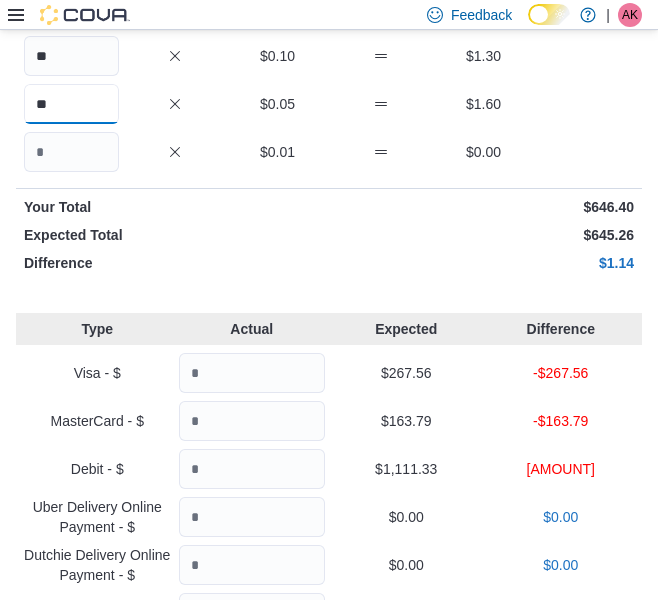 type on "**" 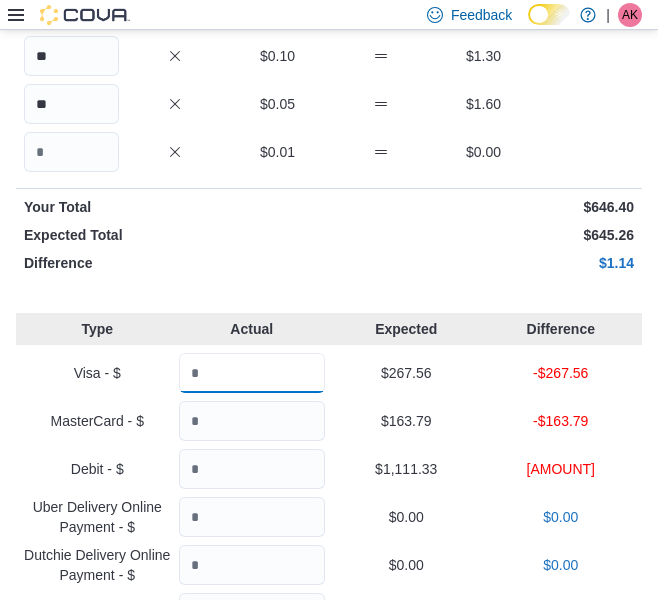 click at bounding box center (252, 373) 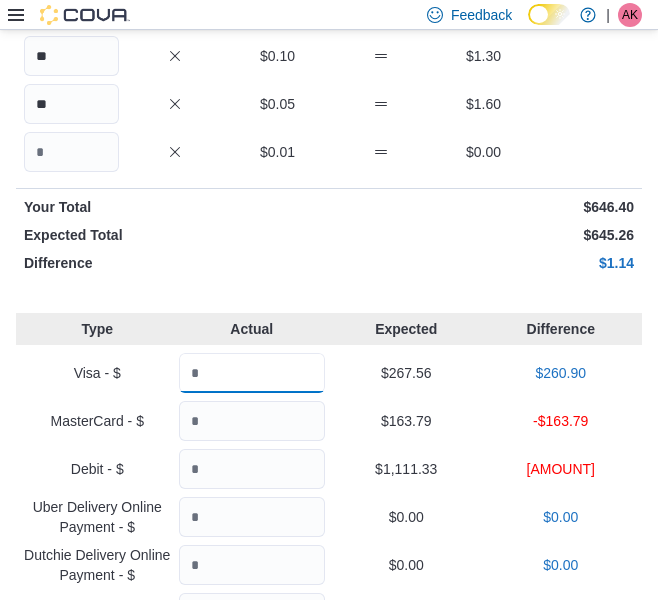 type on "******" 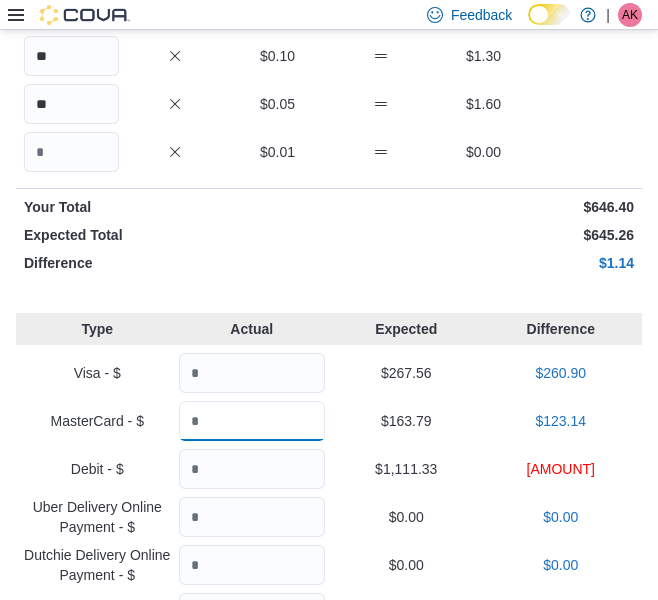 type on "******" 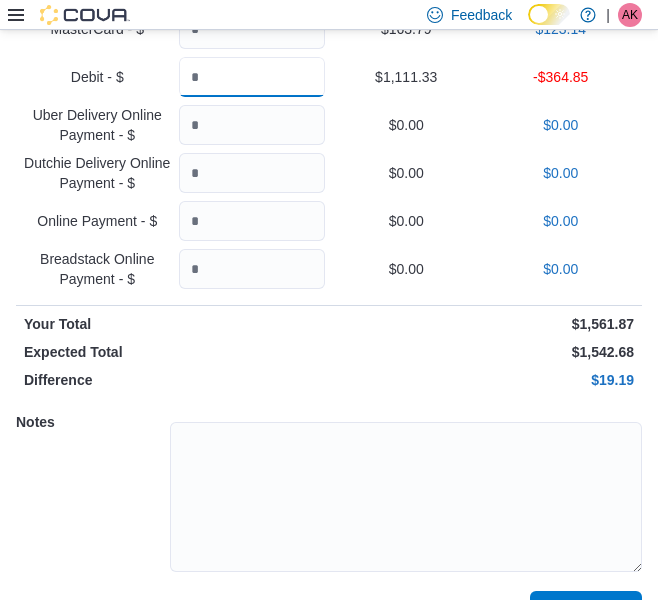 scroll, scrollTop: 946, scrollLeft: 0, axis: vertical 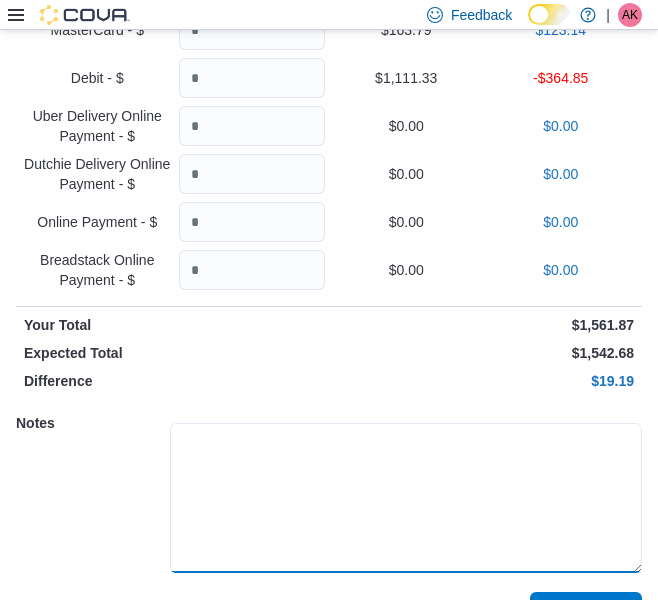 click at bounding box center [406, 498] 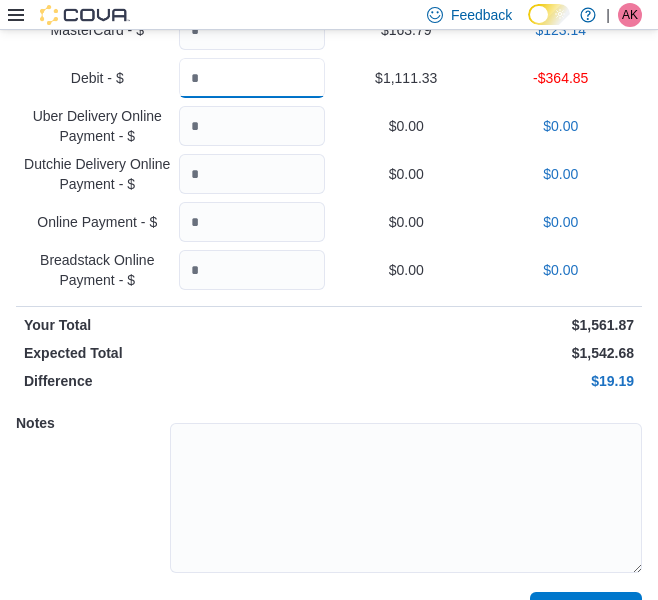 click on "******" at bounding box center [252, 78] 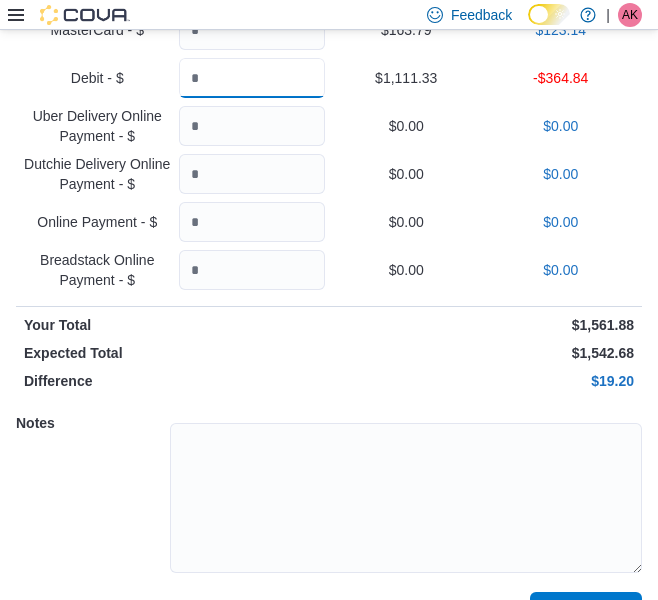 type on "******" 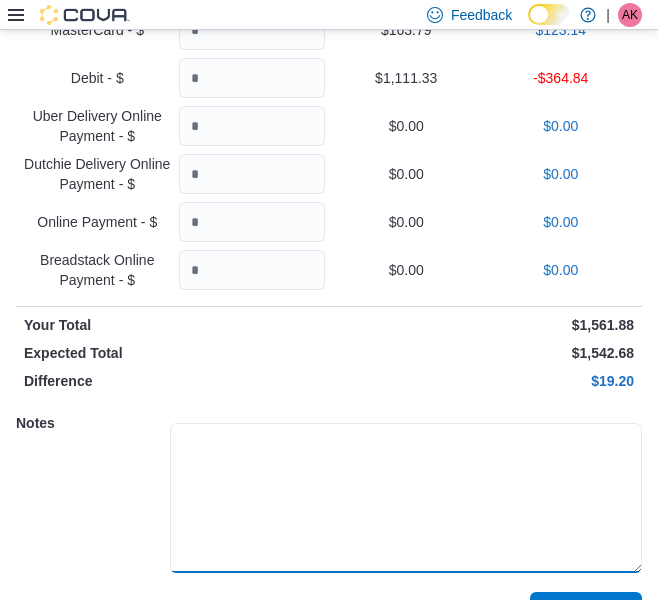 click at bounding box center (406, 498) 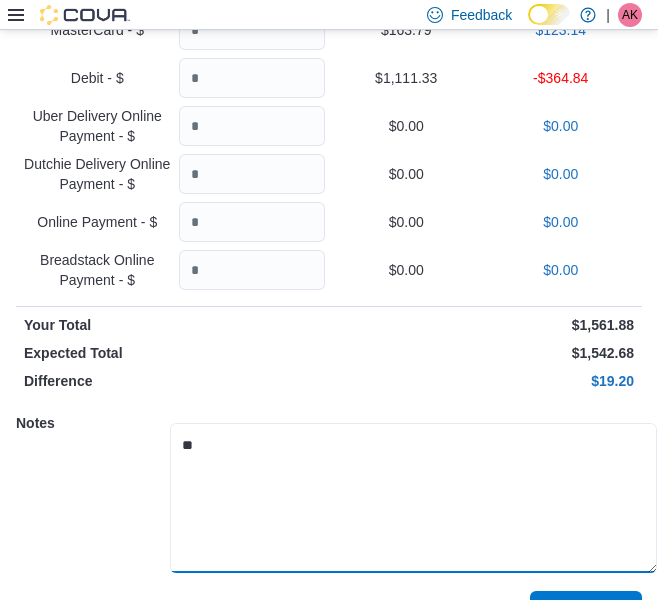 type on "**" 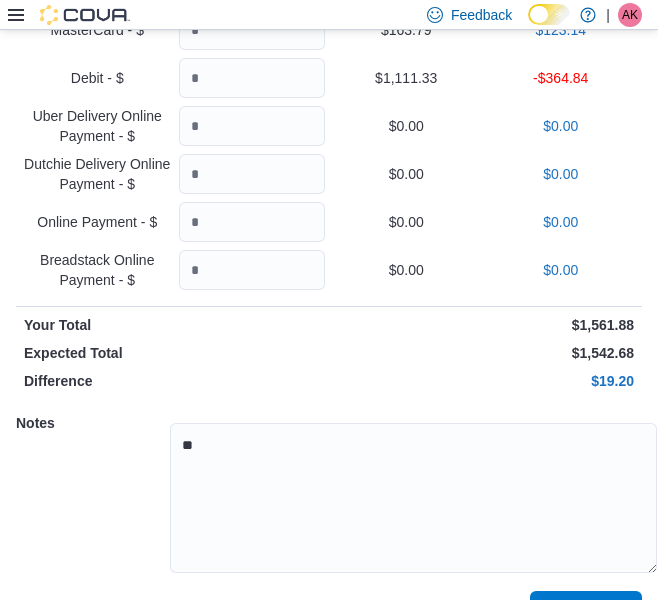 click on "Type Actual Expected Difference Visa - $ ****** $267.56 $260.90 MasterCard - $ ****** $163.79 $123.14 Debit - $ ****** $1,111.33 -$364.84 Uber Delivery Online Payment - $ $0.00 $0.00 Dutchie Delivery Online Payment - $ $0.00 $0.00 Online Payment - $ $0.00 $0.00 Breadstack Online Payment - $ $0.00 $0.00 Your Total $1,561.88 Expected Total $1,542.68 Difference $19.20 Notes ** Cancel Save" at bounding box center (329, 277) 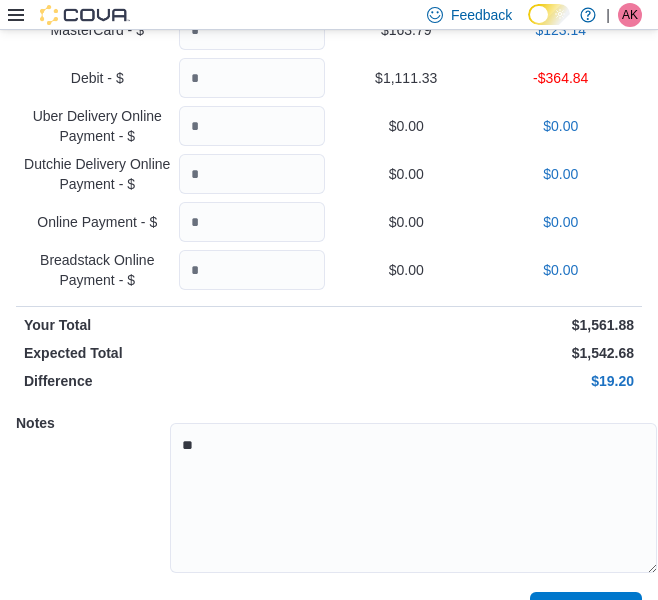 scroll, scrollTop: 994, scrollLeft: 0, axis: vertical 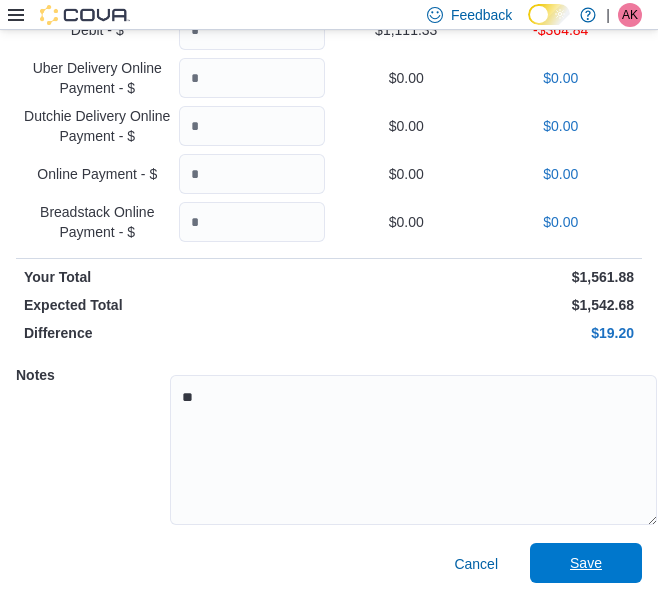 click on "Save" at bounding box center (586, 563) 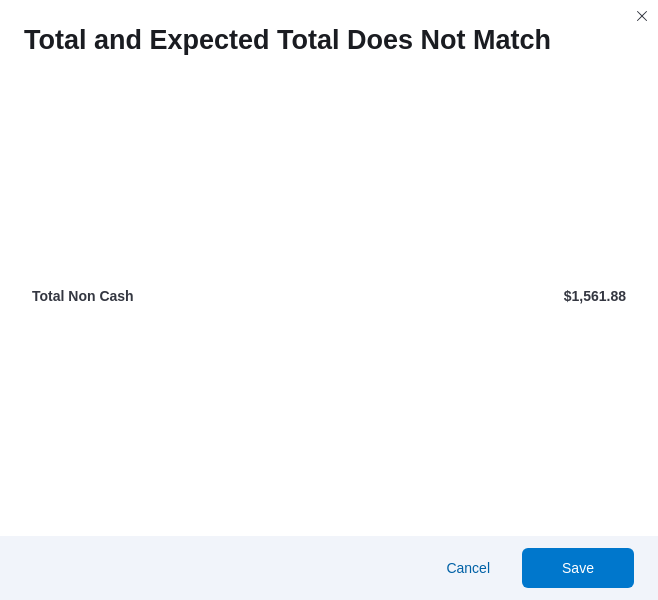 scroll, scrollTop: 66, scrollLeft: 0, axis: vertical 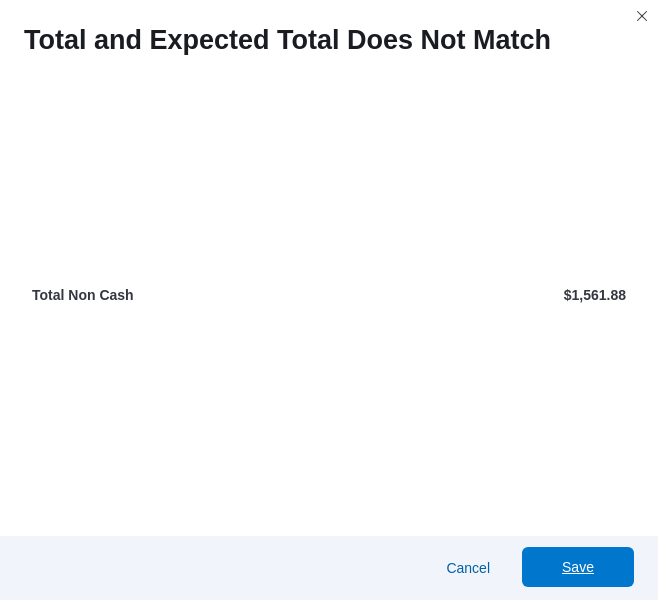 click on "Save" at bounding box center [578, 567] 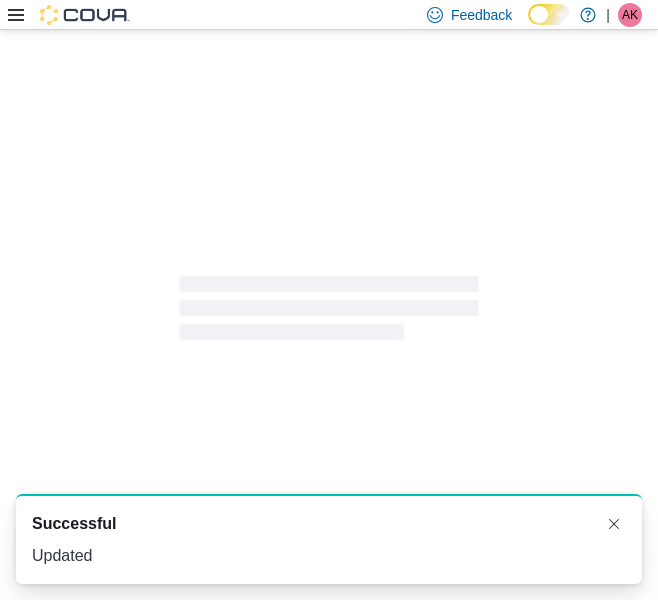scroll, scrollTop: 6, scrollLeft: 0, axis: vertical 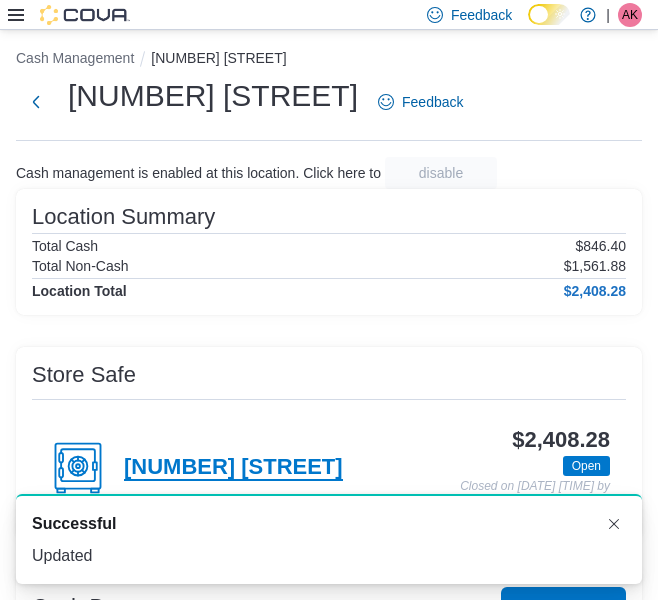 click on "[NUMBER] [STREET]" at bounding box center (233, 468) 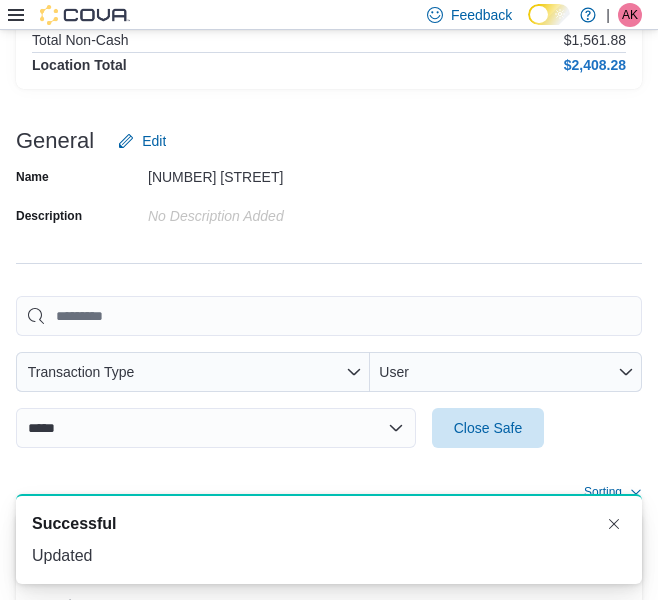 scroll, scrollTop: 228, scrollLeft: 0, axis: vertical 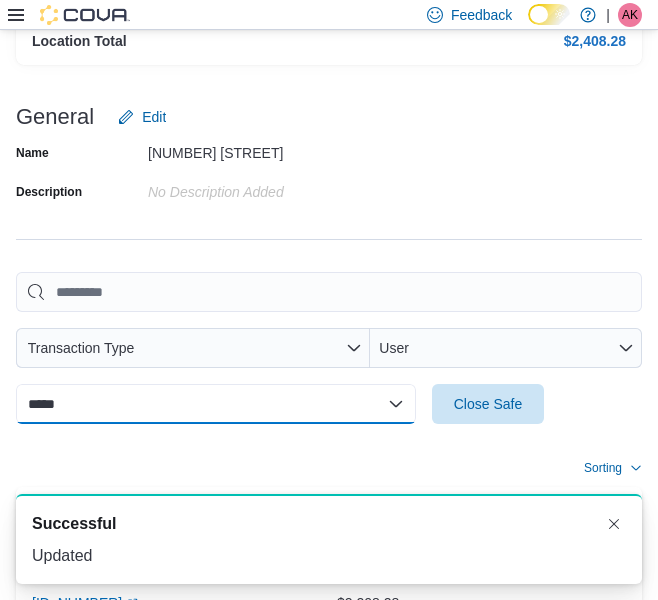 click on "**********" at bounding box center (216, 404) 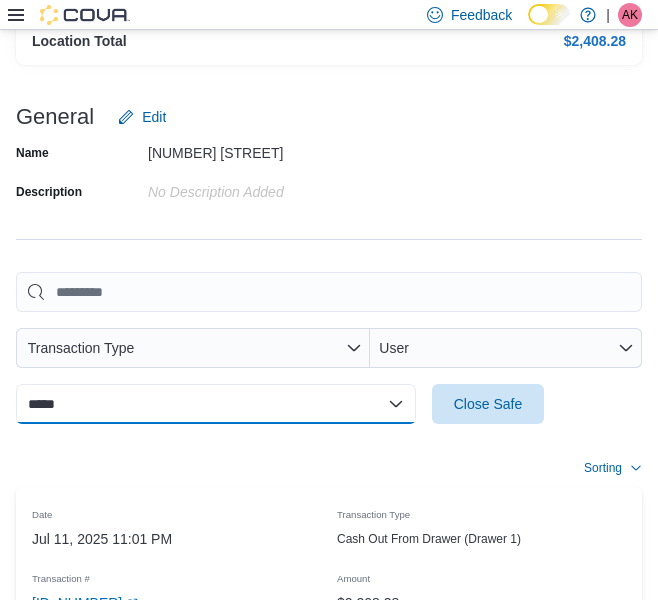 select on "**********" 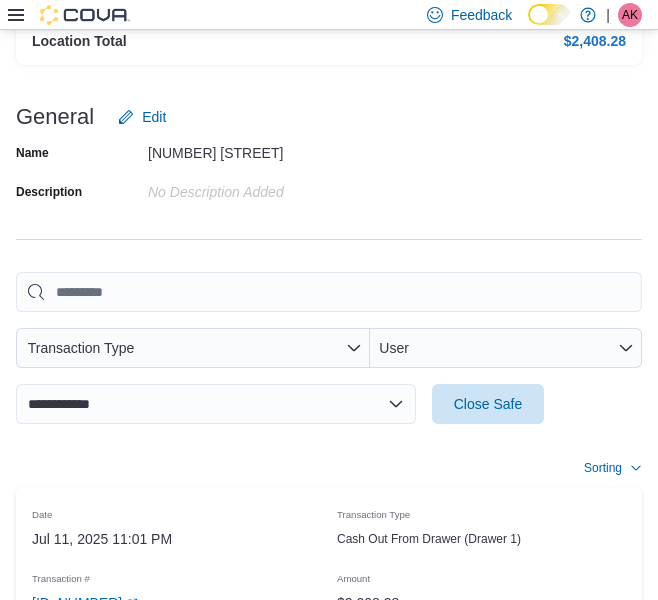 click on "**********" at bounding box center [216, 404] 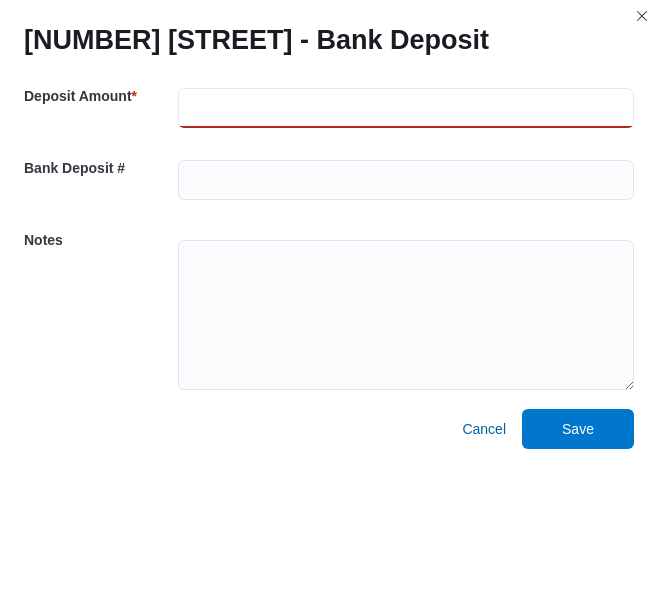 click at bounding box center [406, 108] 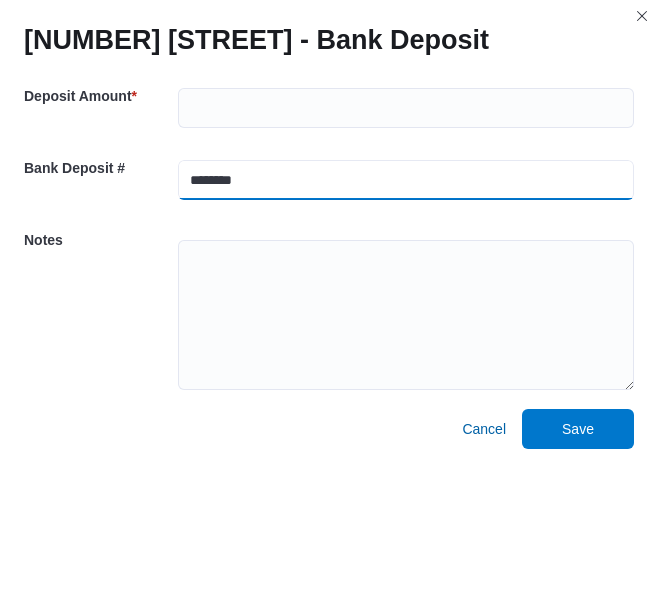 type on "********" 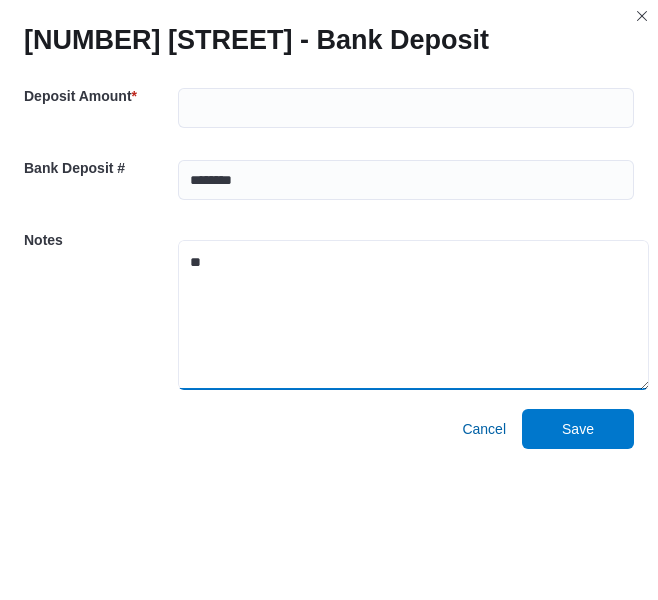 type on "**" 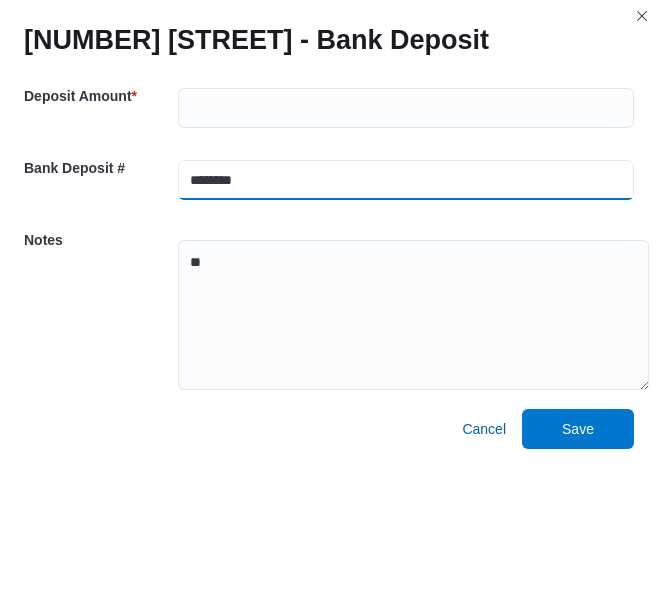 click on "********" at bounding box center (406, 180) 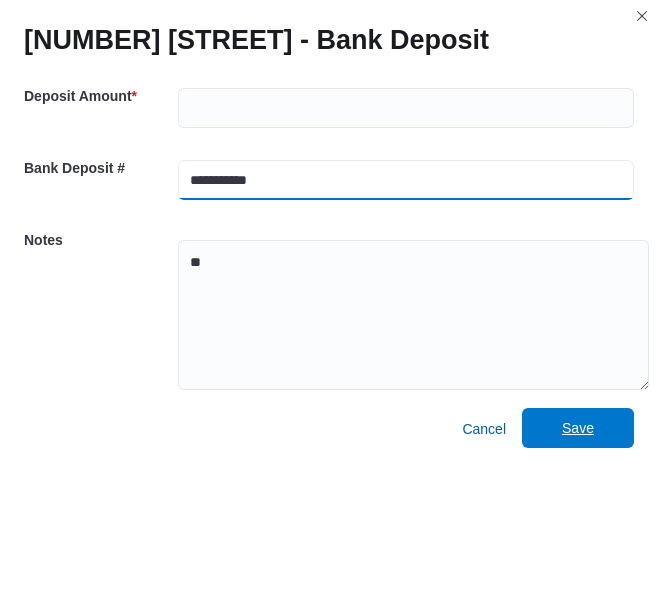 type on "**********" 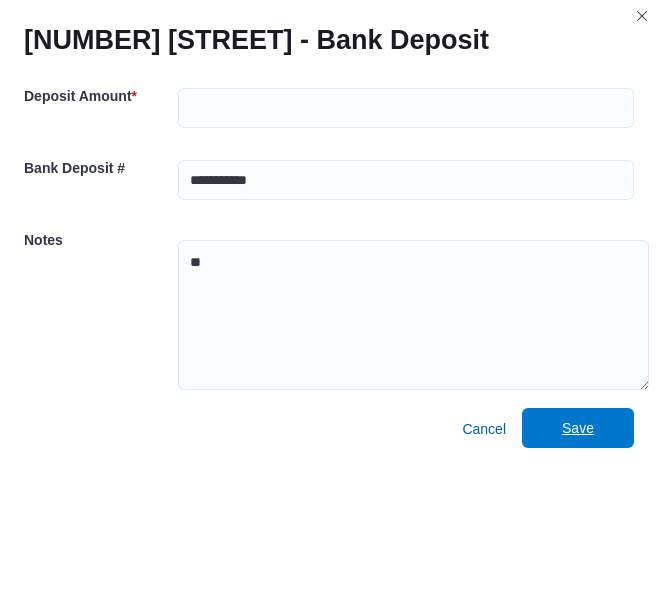 click on "Save" at bounding box center [578, 428] 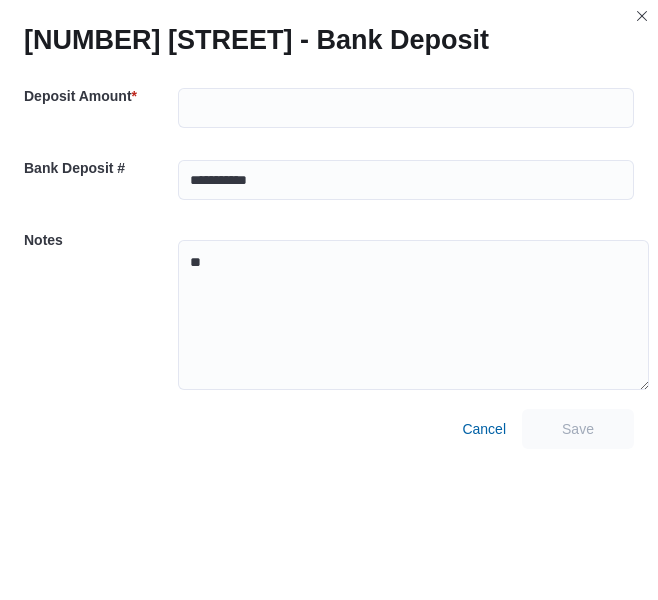 scroll, scrollTop: 0, scrollLeft: 0, axis: both 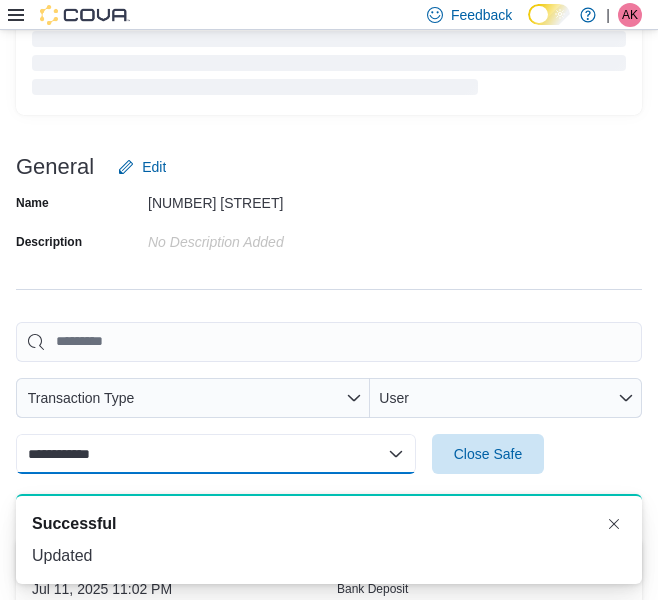 select 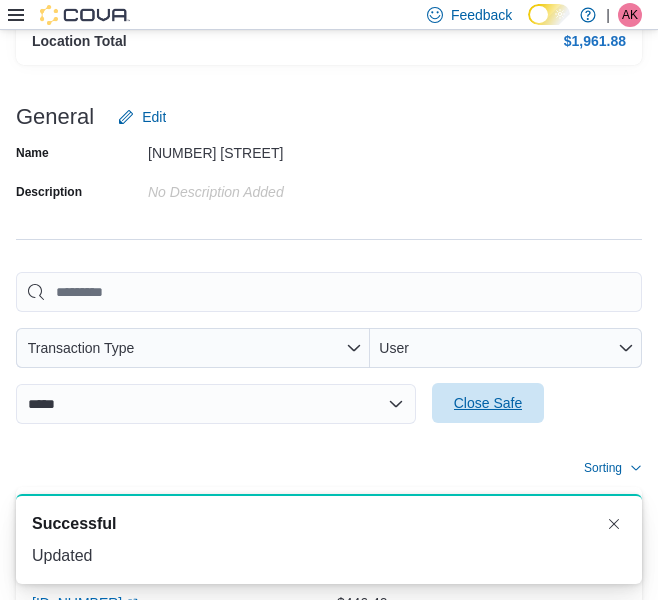click on "Close Safe" at bounding box center [488, 403] 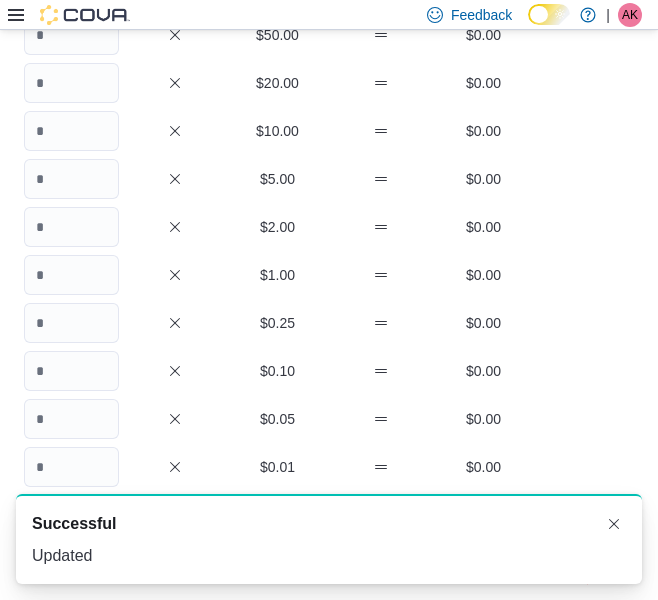 scroll, scrollTop: 107, scrollLeft: 0, axis: vertical 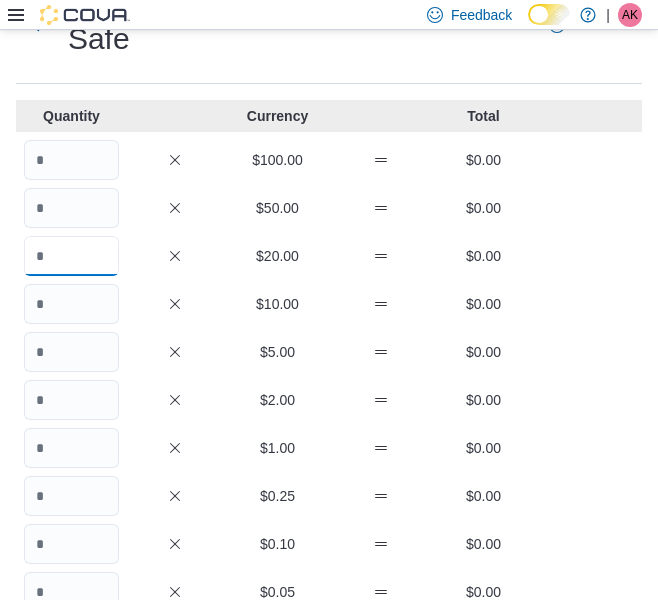 click at bounding box center (71, 256) 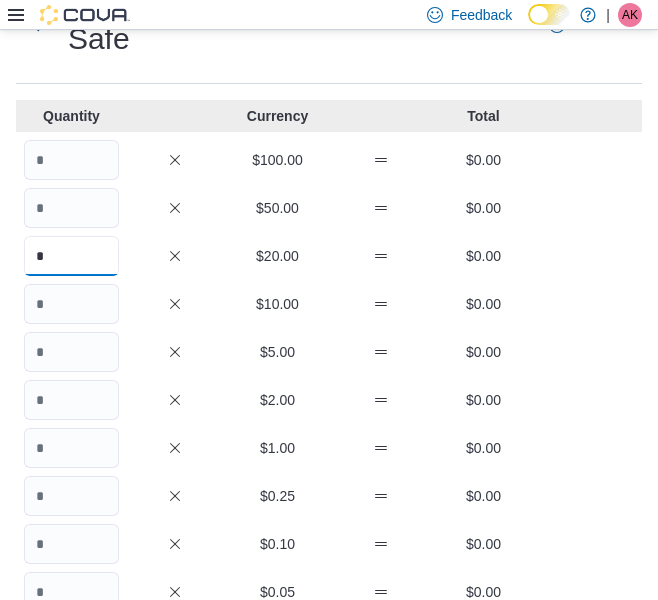 type on "*" 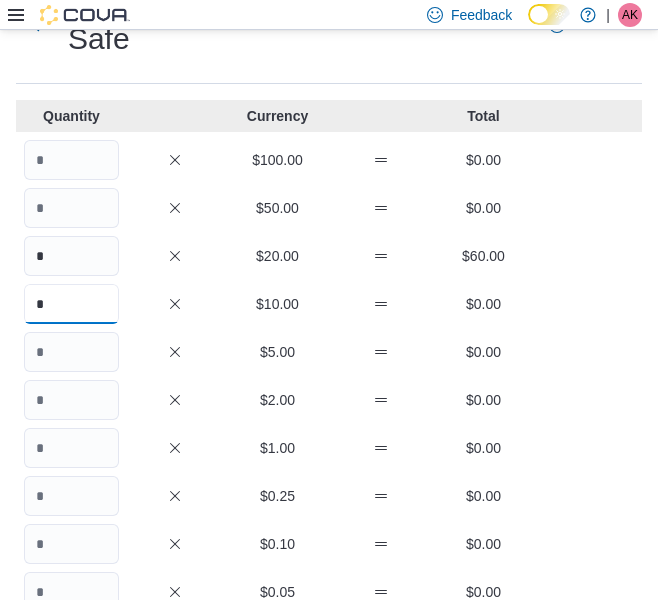 type on "*" 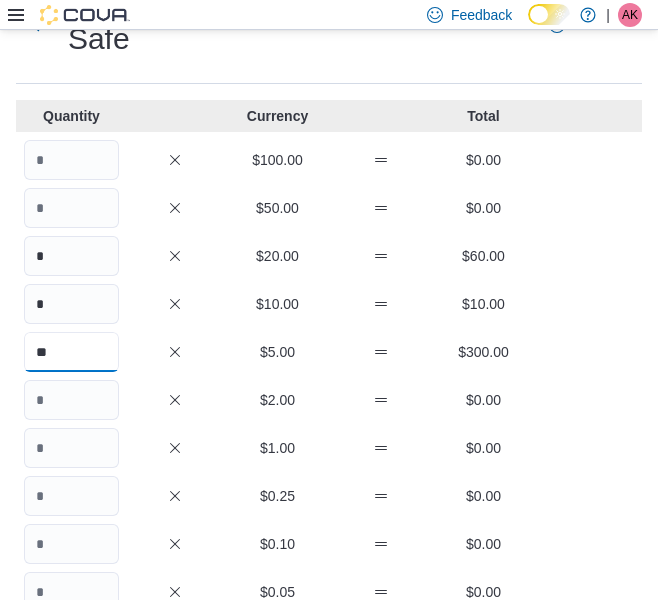 type on "**" 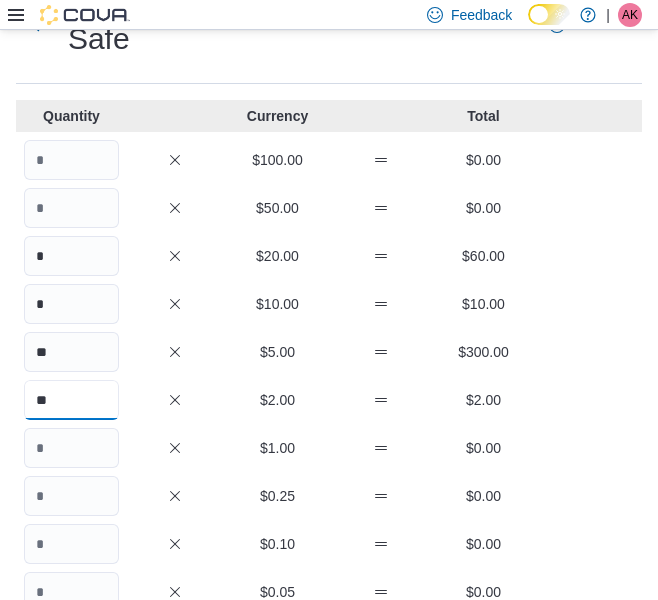 type on "**" 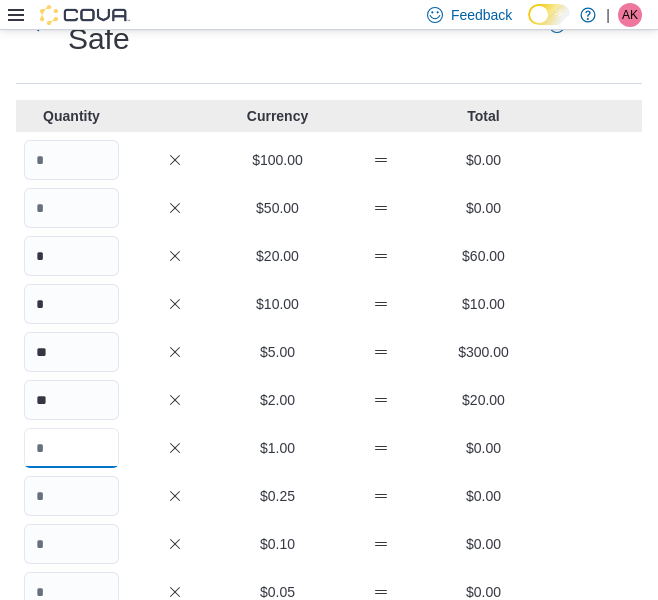 type on "*" 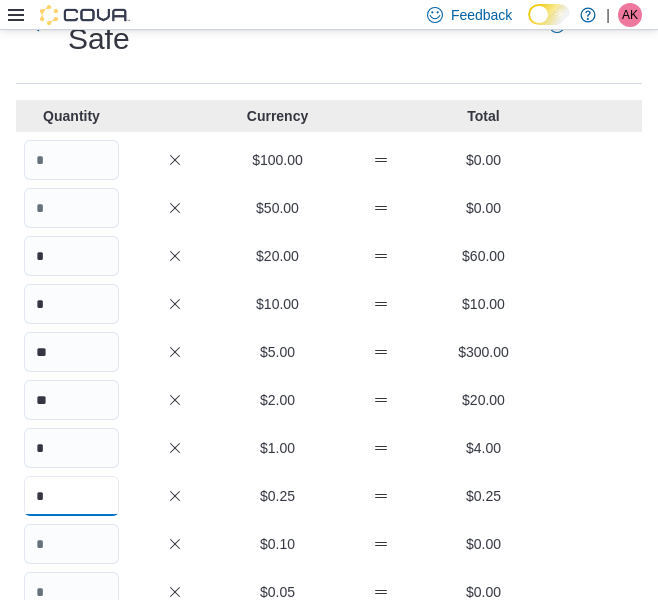 type on "**" 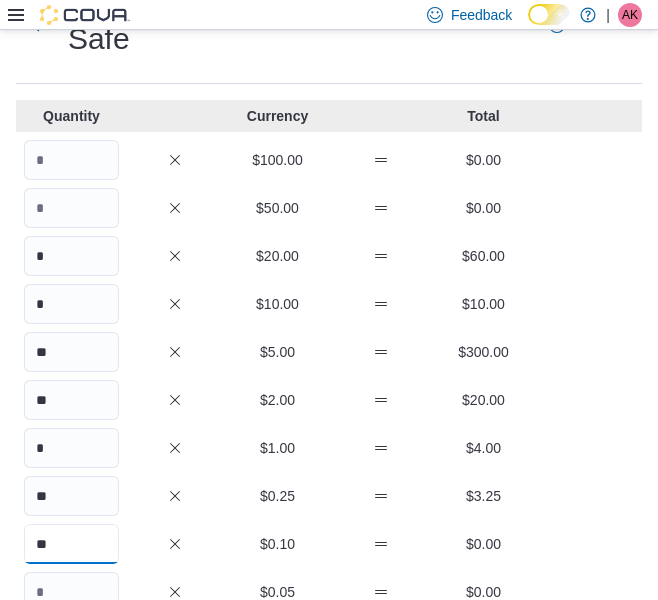 type on "**" 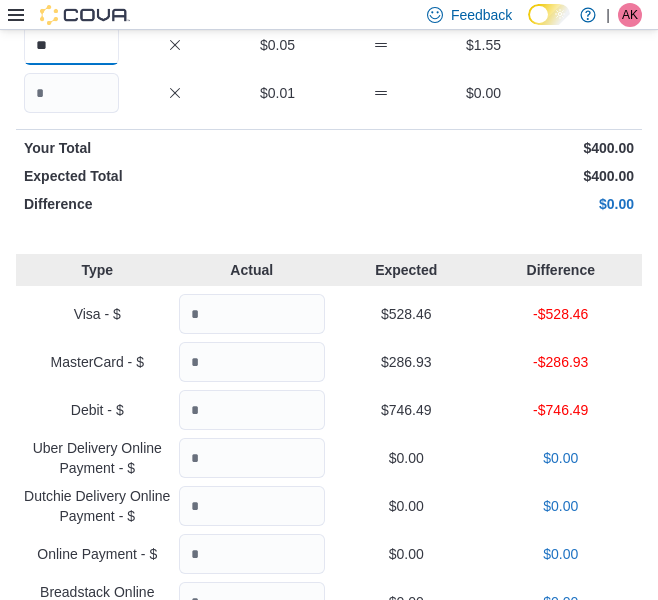scroll, scrollTop: 674, scrollLeft: 0, axis: vertical 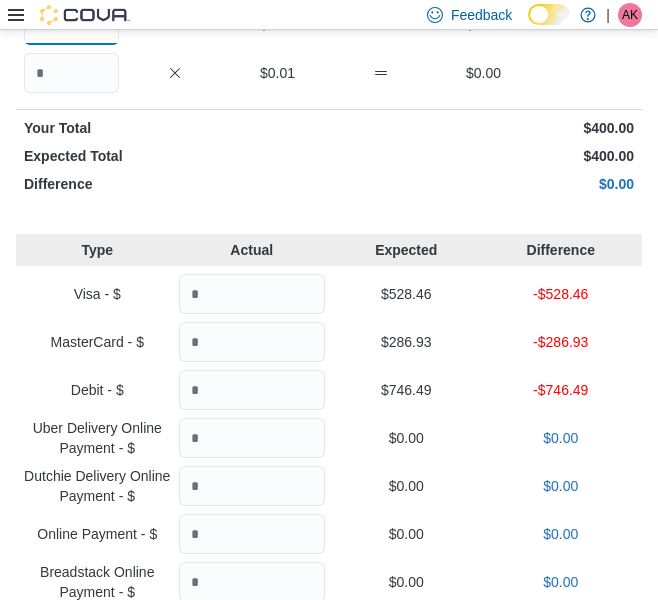 type on "**" 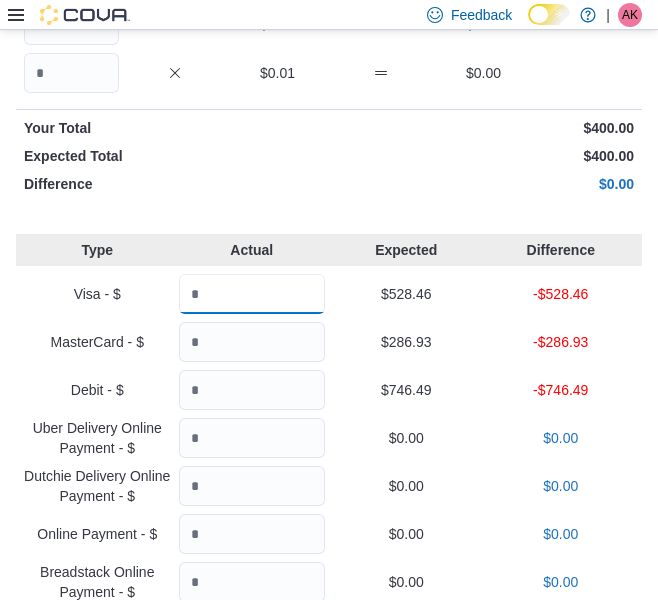 click at bounding box center [252, 294] 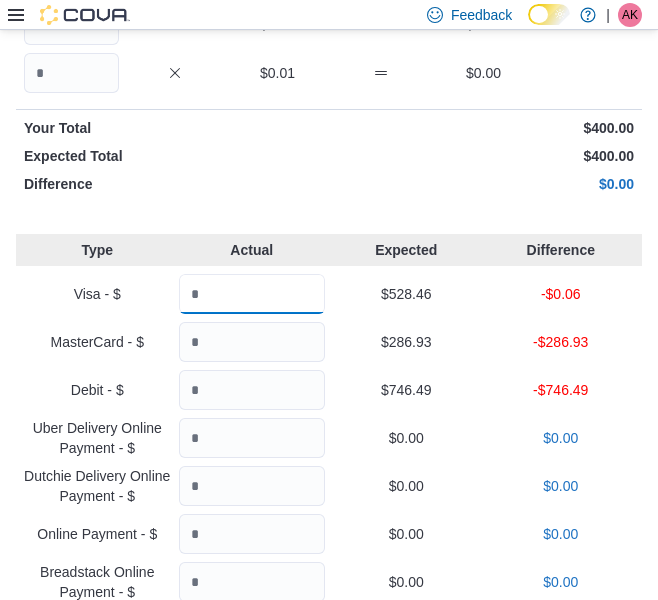 type on "******" 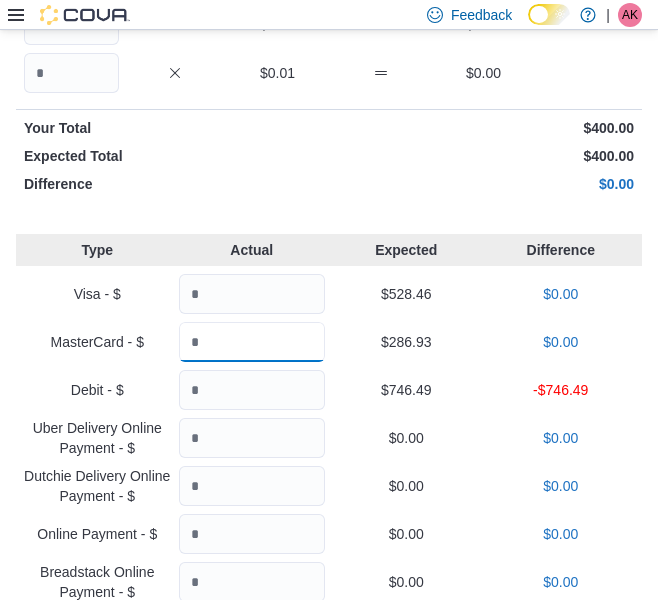 type on "******" 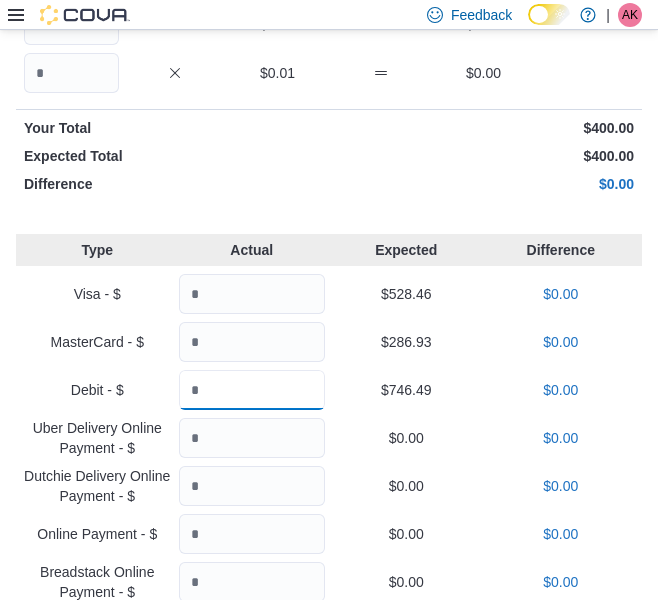 scroll, scrollTop: 994, scrollLeft: 0, axis: vertical 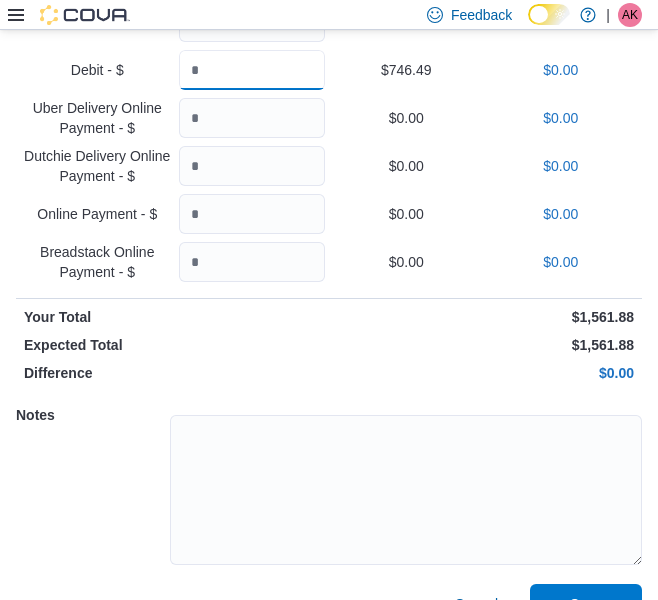 type on "******" 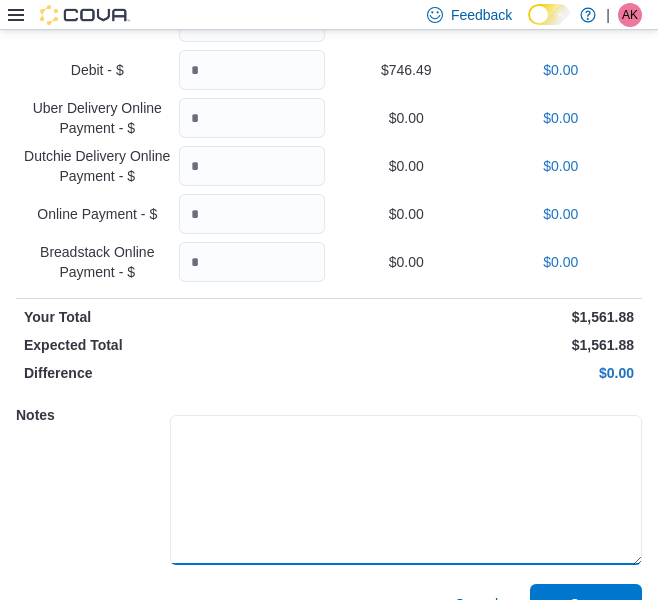 click at bounding box center [406, 490] 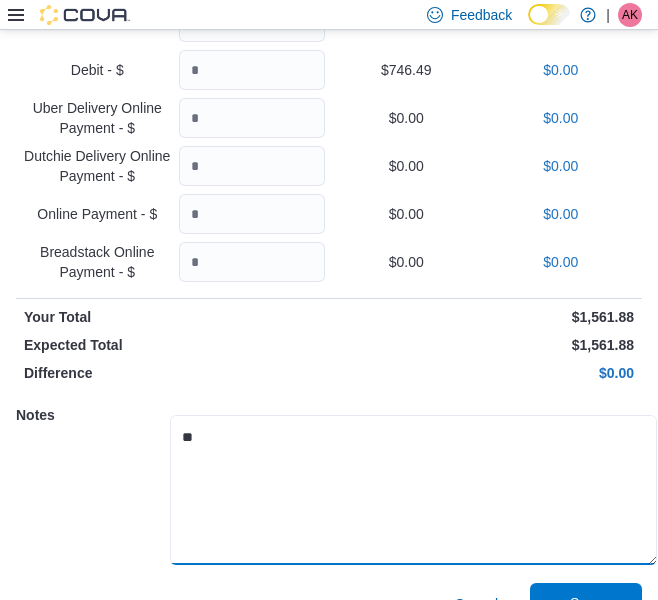 type on "**" 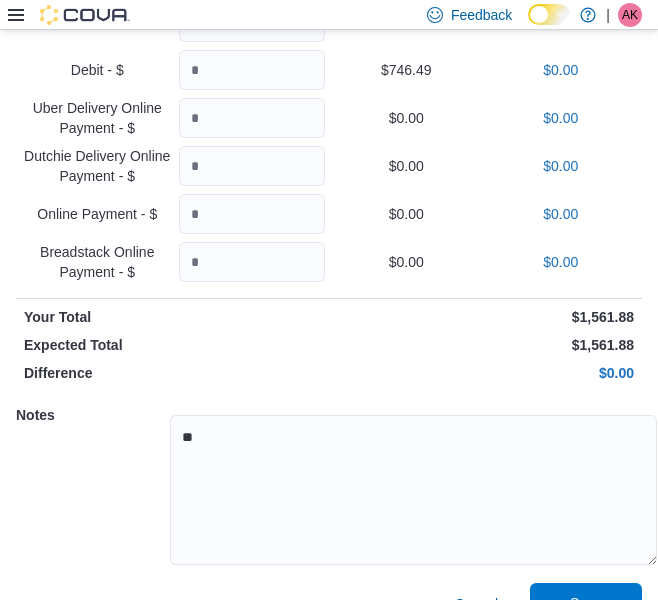 click on "Save" at bounding box center [586, 603] 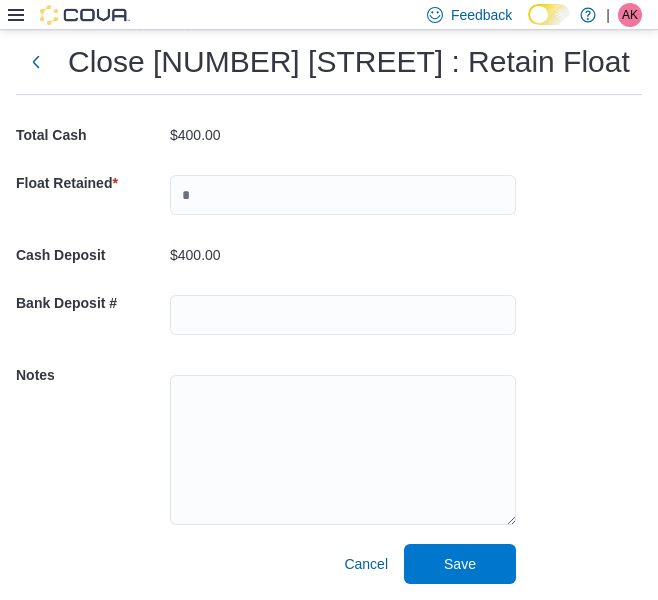 scroll, scrollTop: 56, scrollLeft: 0, axis: vertical 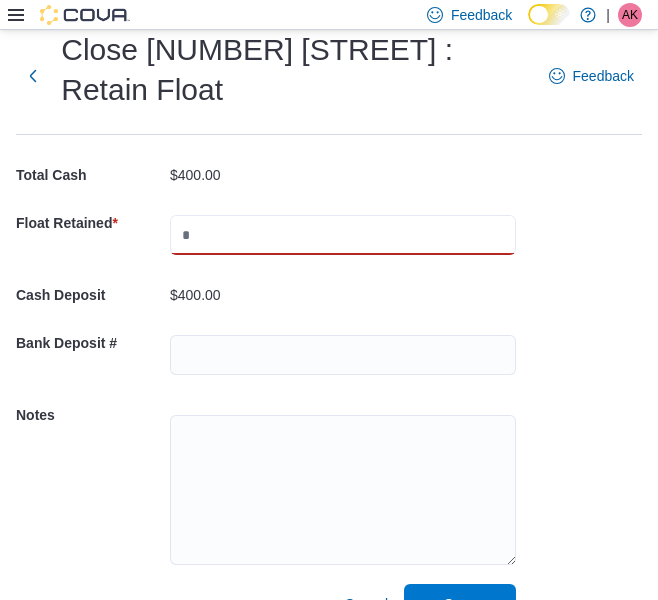 click at bounding box center [343, 235] 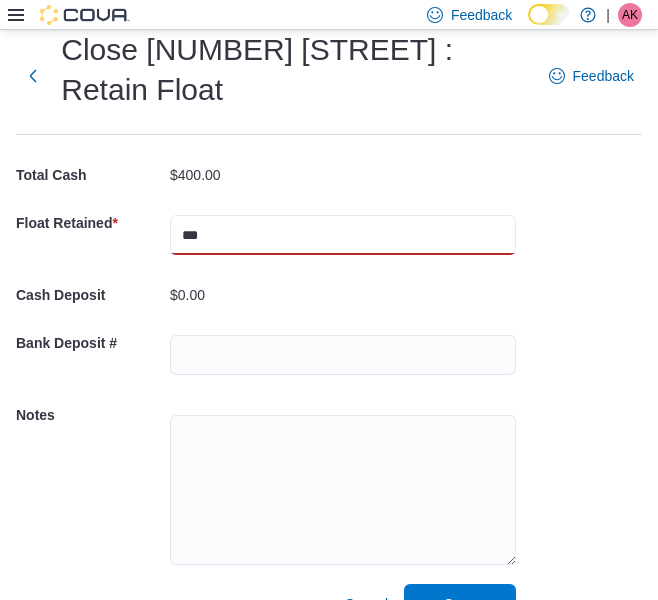 type on "***" 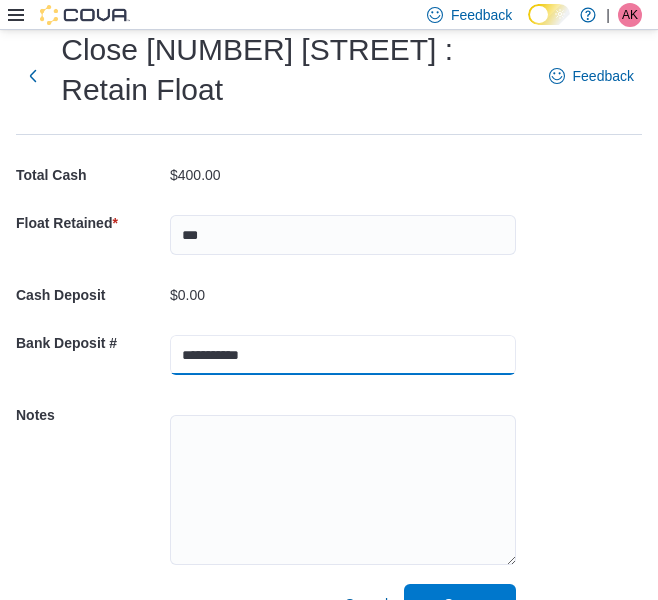 type on "**********" 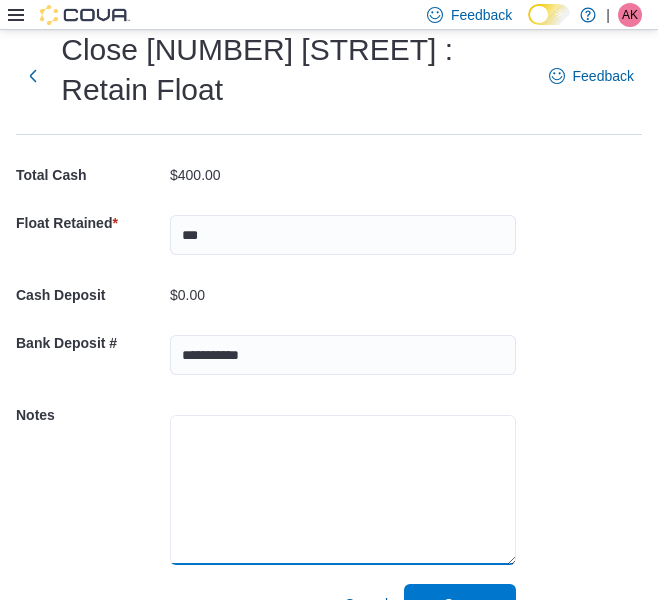 click at bounding box center (343, 490) 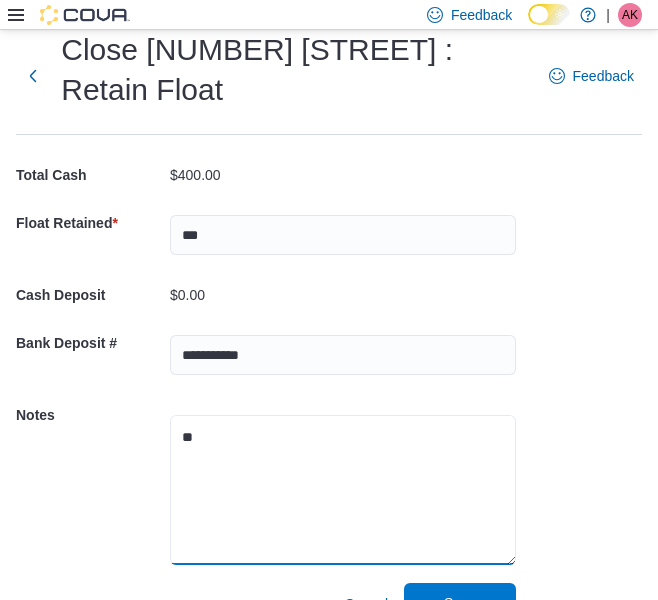 type on "**" 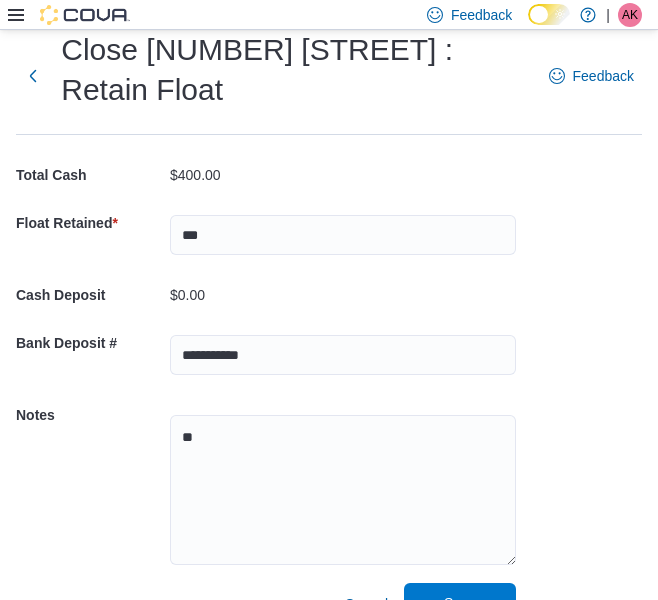 click on "Save" at bounding box center [460, 603] 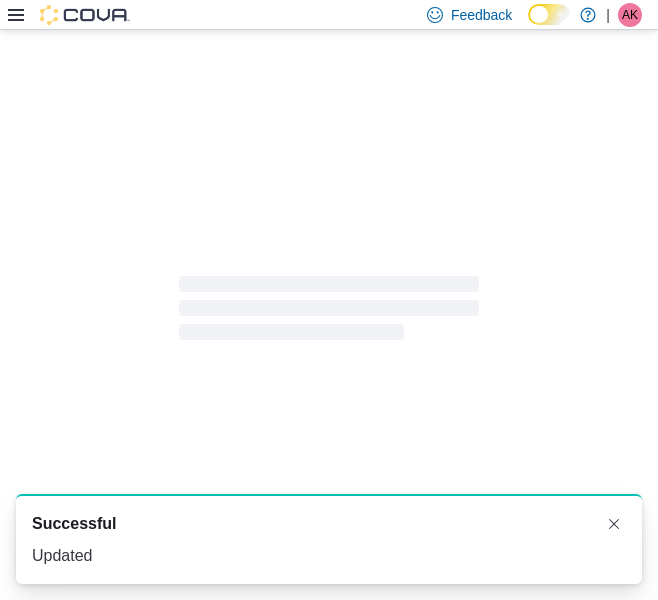 scroll, scrollTop: 6, scrollLeft: 0, axis: vertical 